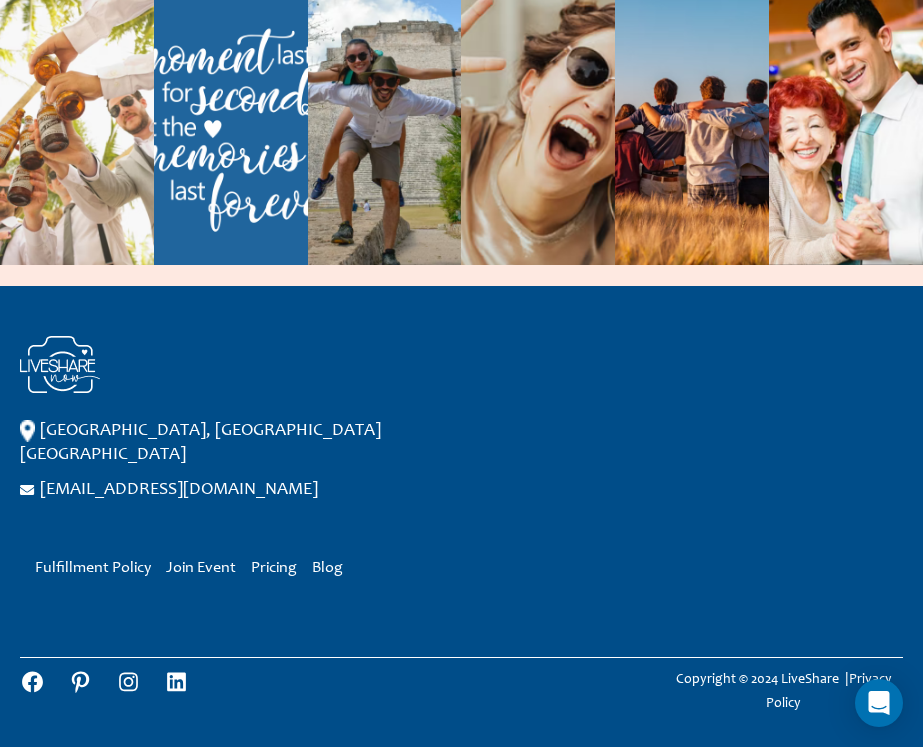 scroll, scrollTop: 1323, scrollLeft: 0, axis: vertical 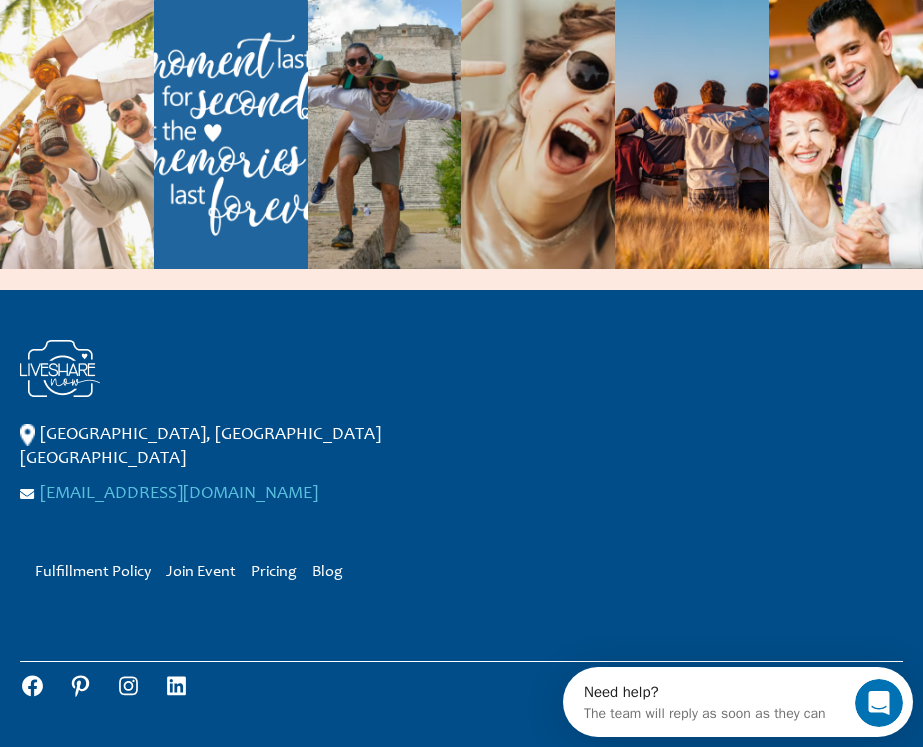click on "[EMAIL_ADDRESS][DOMAIN_NAME]" at bounding box center [179, 494] 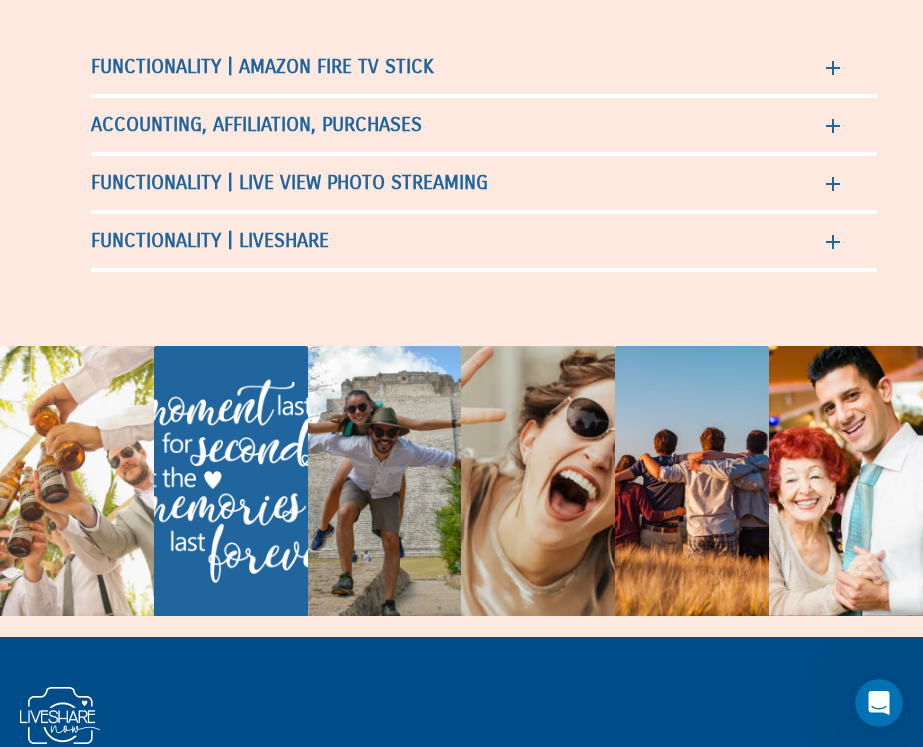 scroll, scrollTop: 819, scrollLeft: 0, axis: vertical 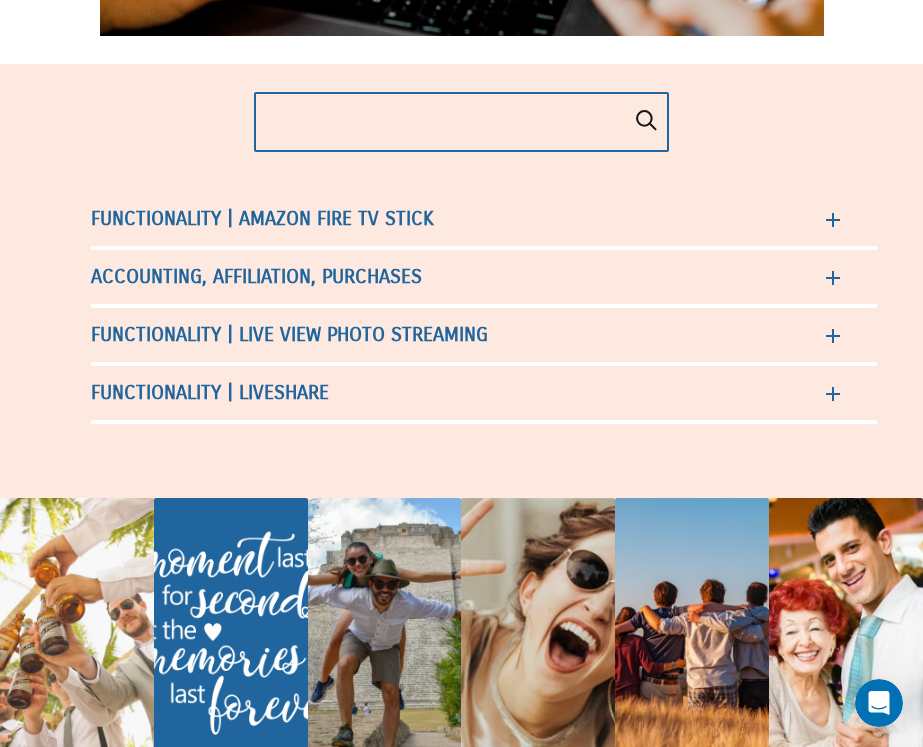 click at bounding box center [461, 122] 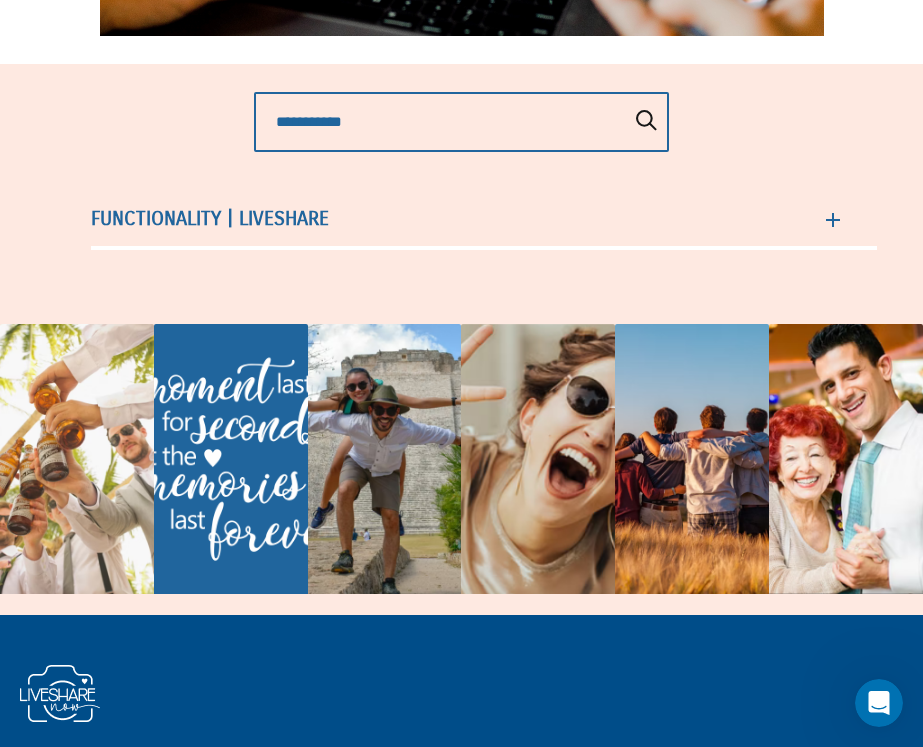 type on "**********" 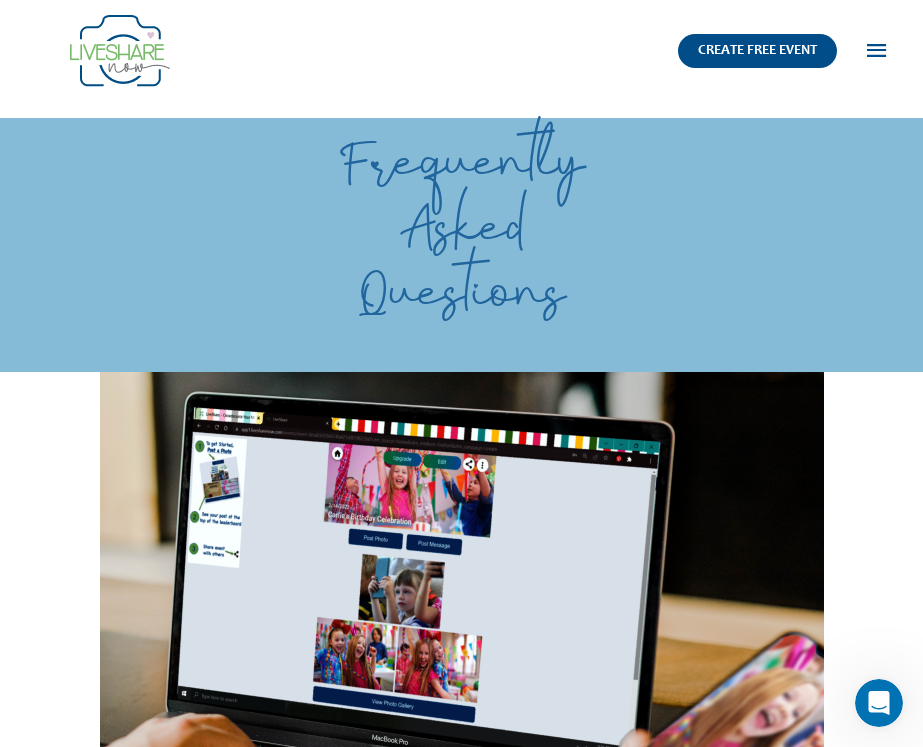 scroll, scrollTop: 0, scrollLeft: 0, axis: both 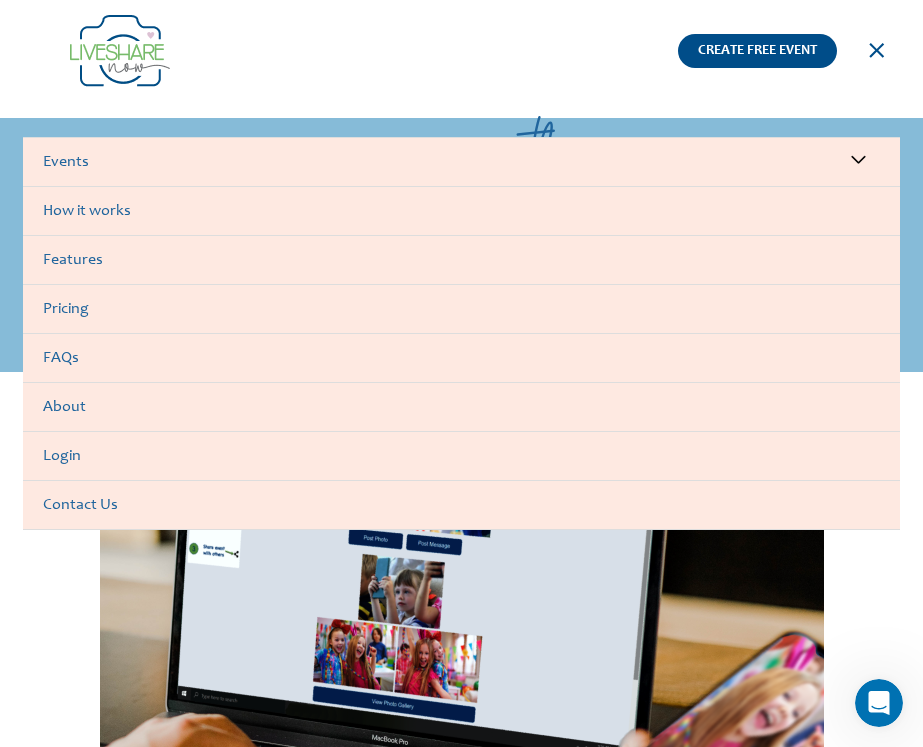 click on "Contact Us" at bounding box center (461, 505) 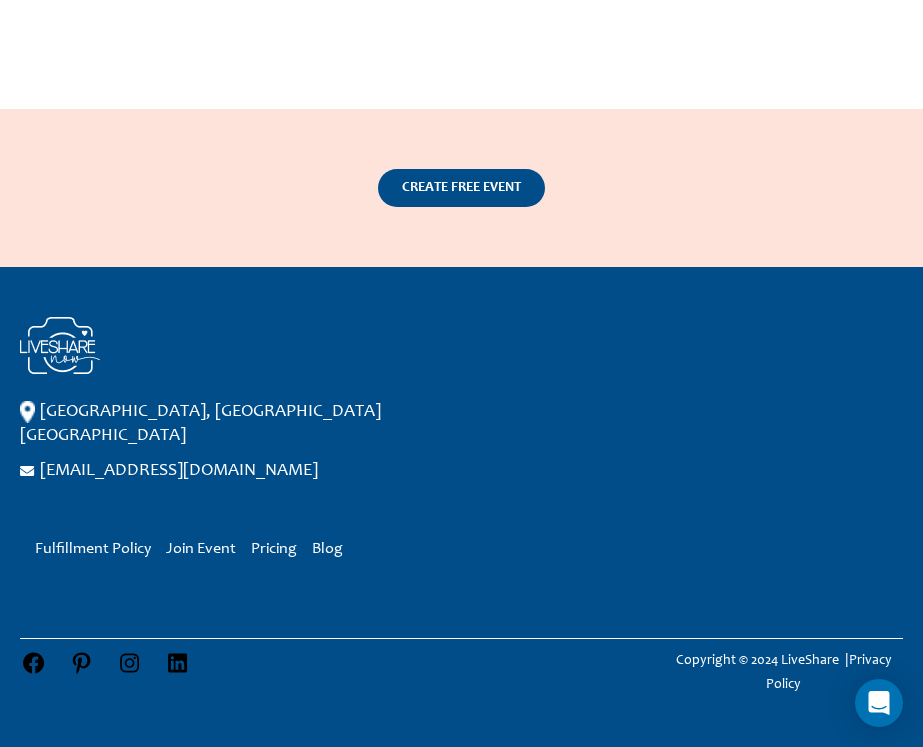 scroll, scrollTop: 3073, scrollLeft: 0, axis: vertical 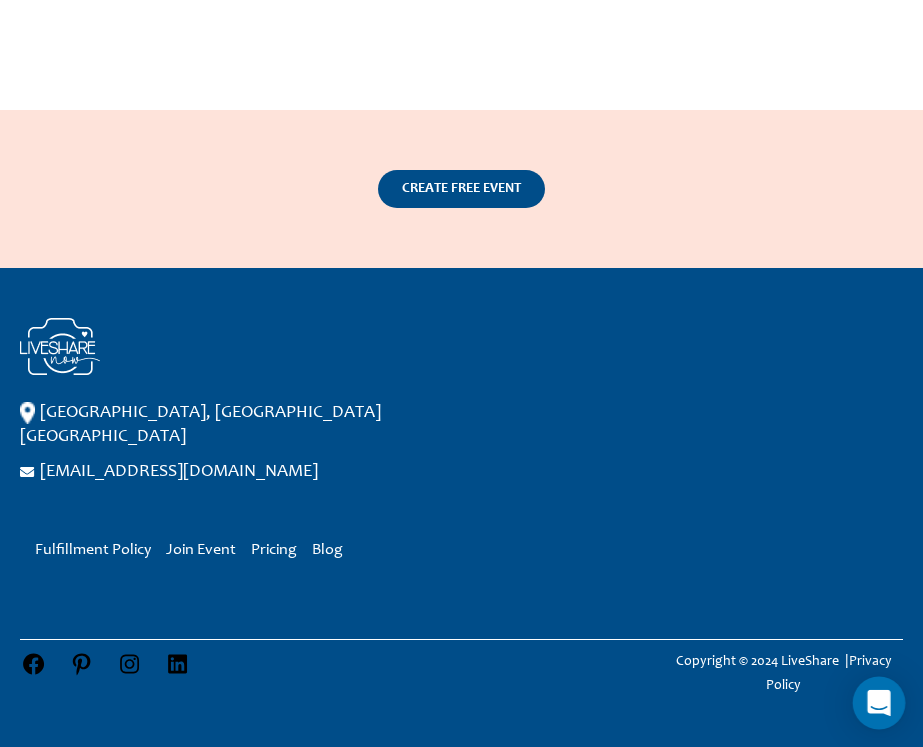 click 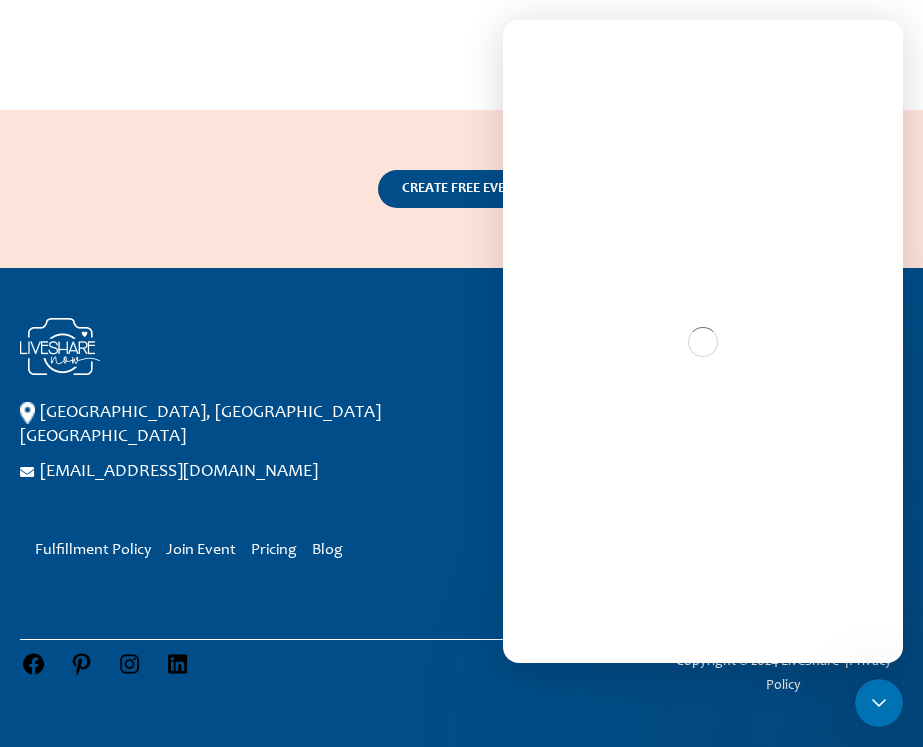 scroll, scrollTop: 0, scrollLeft: 0, axis: both 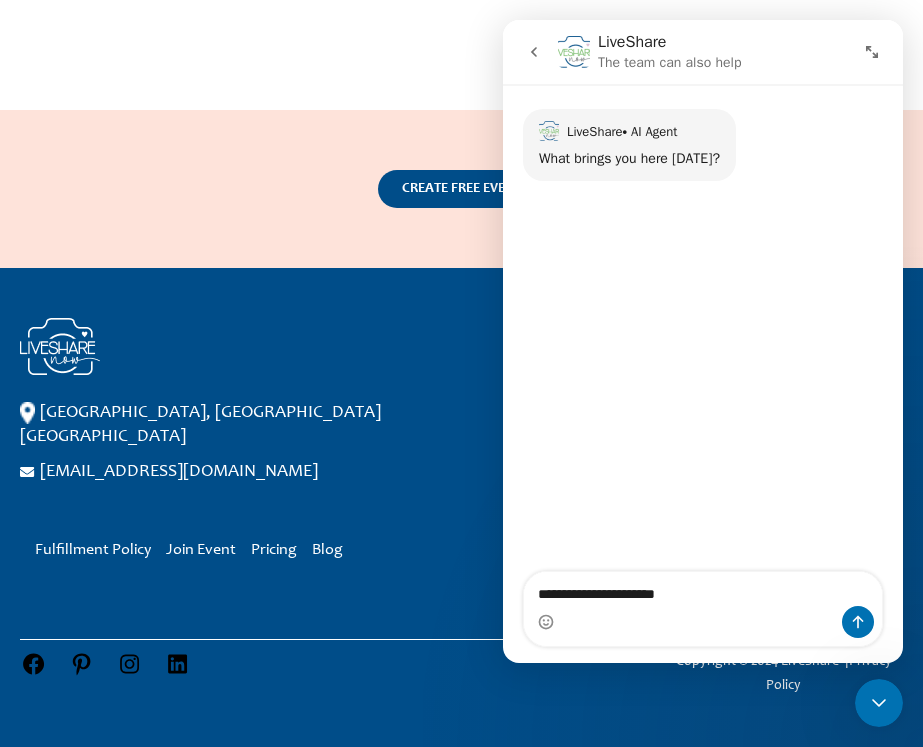 type on "**********" 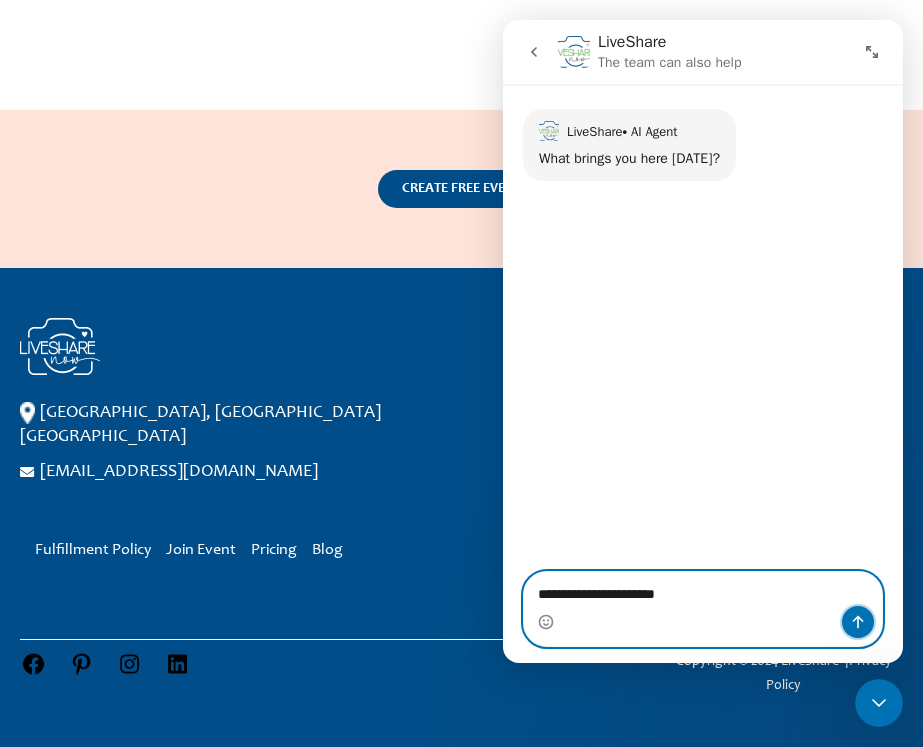click at bounding box center [858, 622] 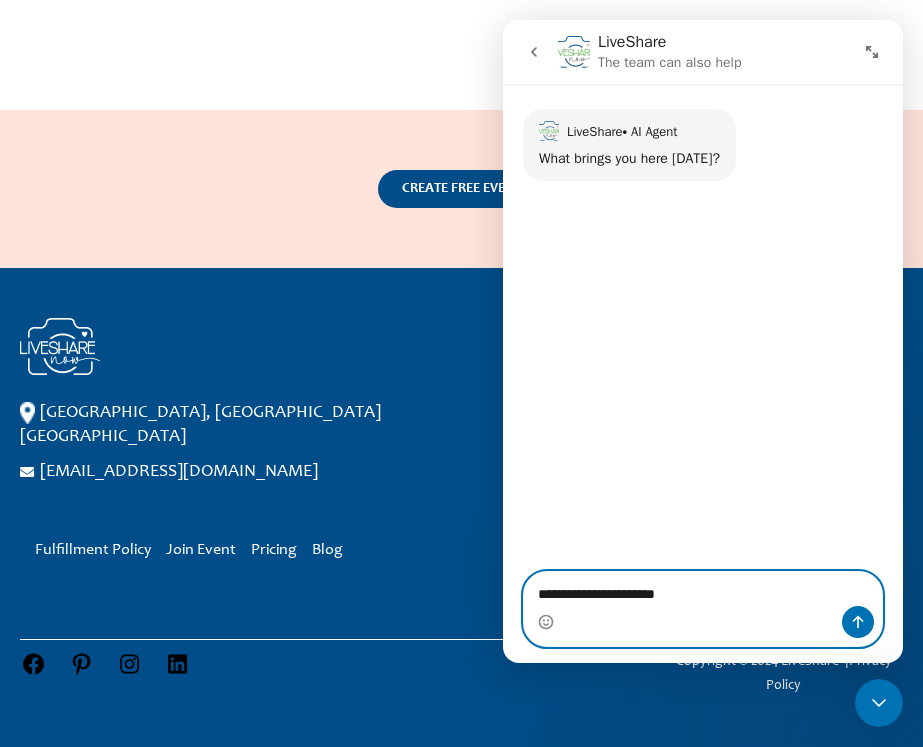 type 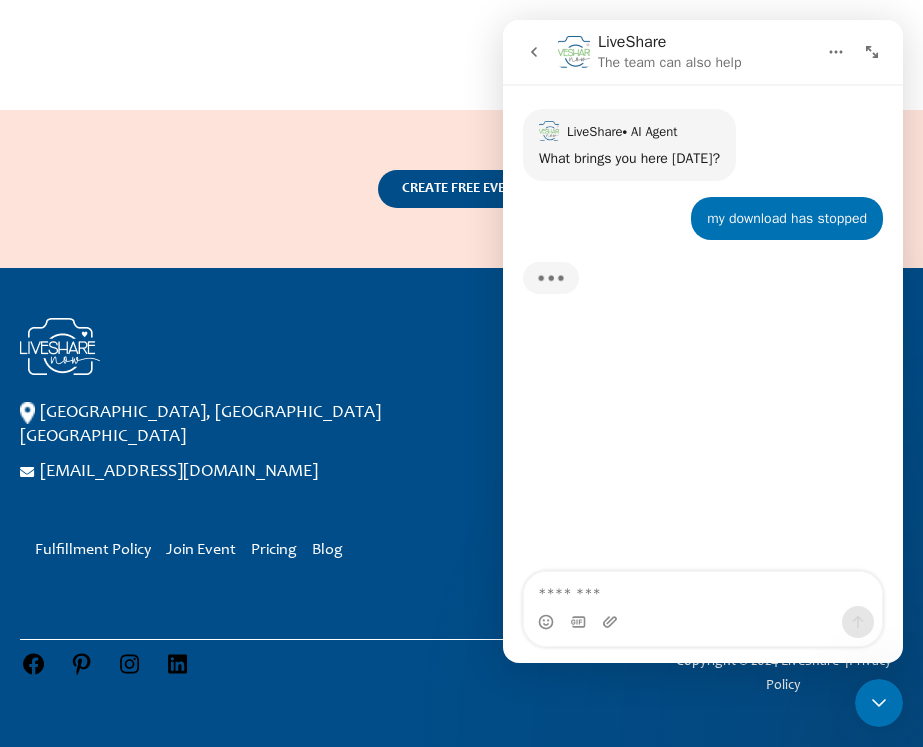scroll, scrollTop: 2917, scrollLeft: 0, axis: vertical 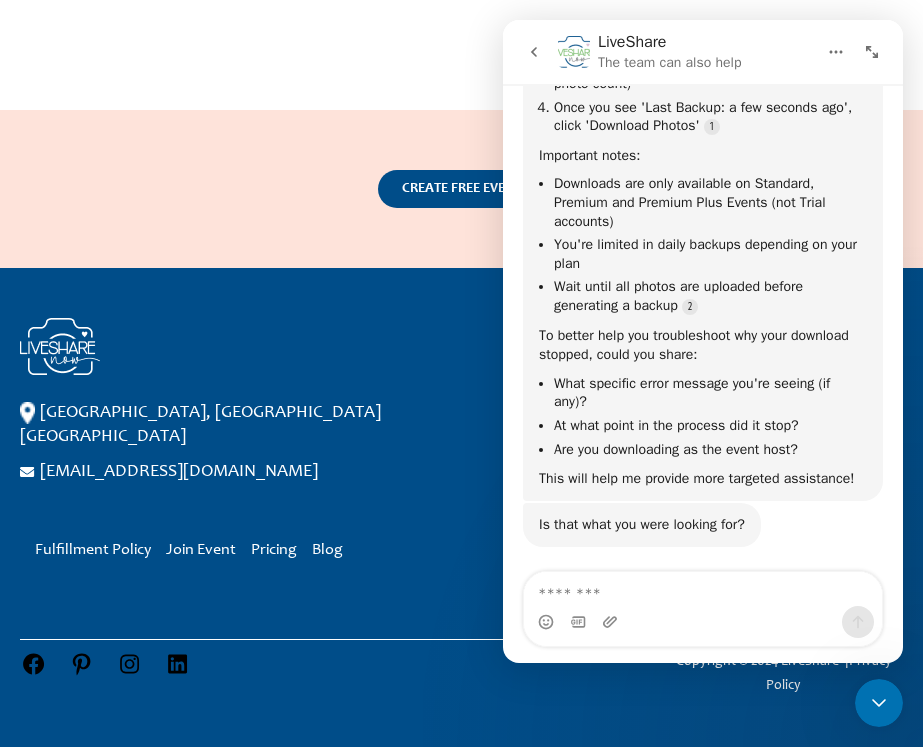 click on "LiveShare The team can also help" at bounding box center [687, 52] 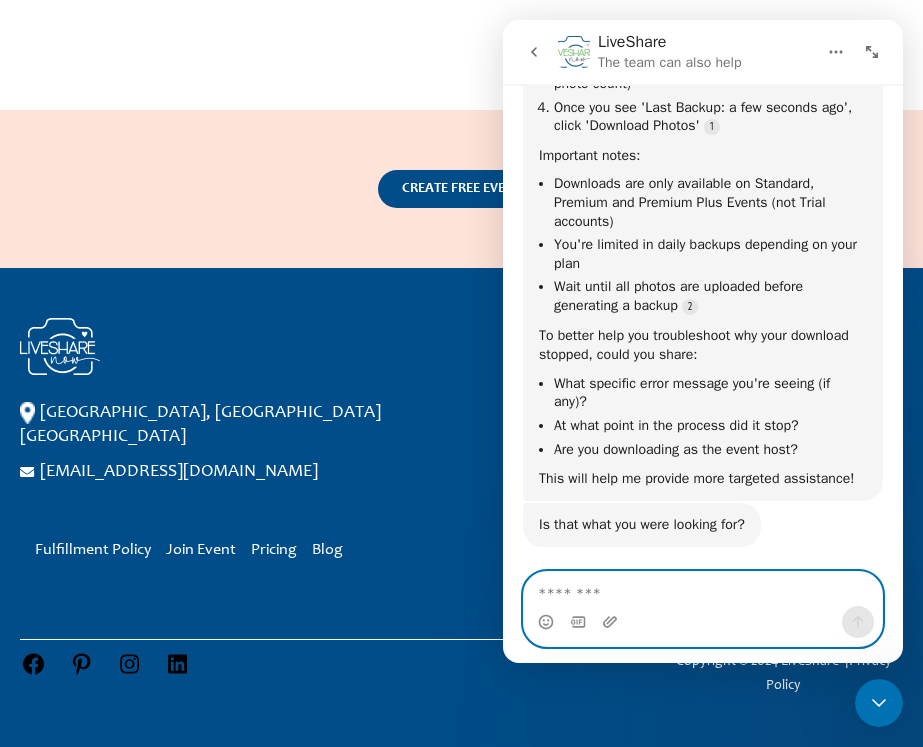 click at bounding box center (703, 589) 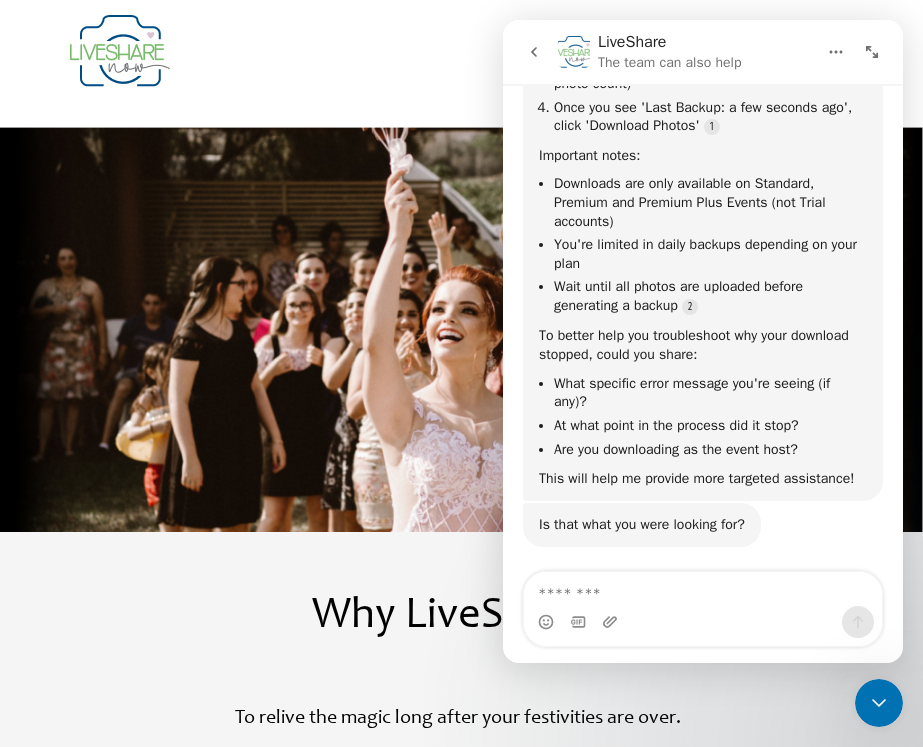 scroll, scrollTop: 0, scrollLeft: 0, axis: both 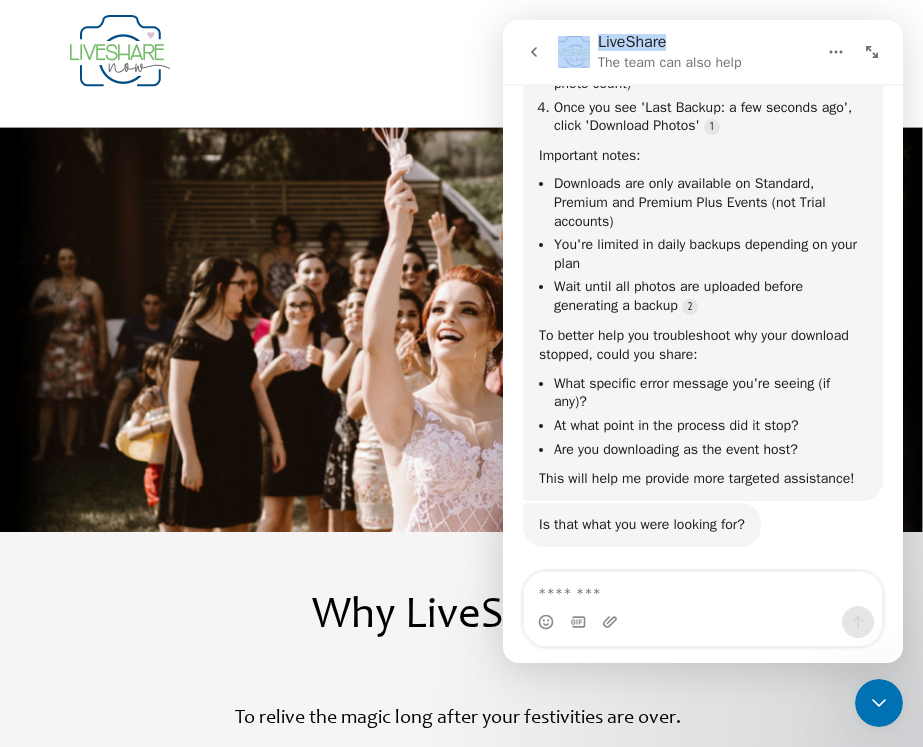drag, startPoint x: 537, startPoint y: 607, endPoint x: 964, endPoint y: 55, distance: 697.8775 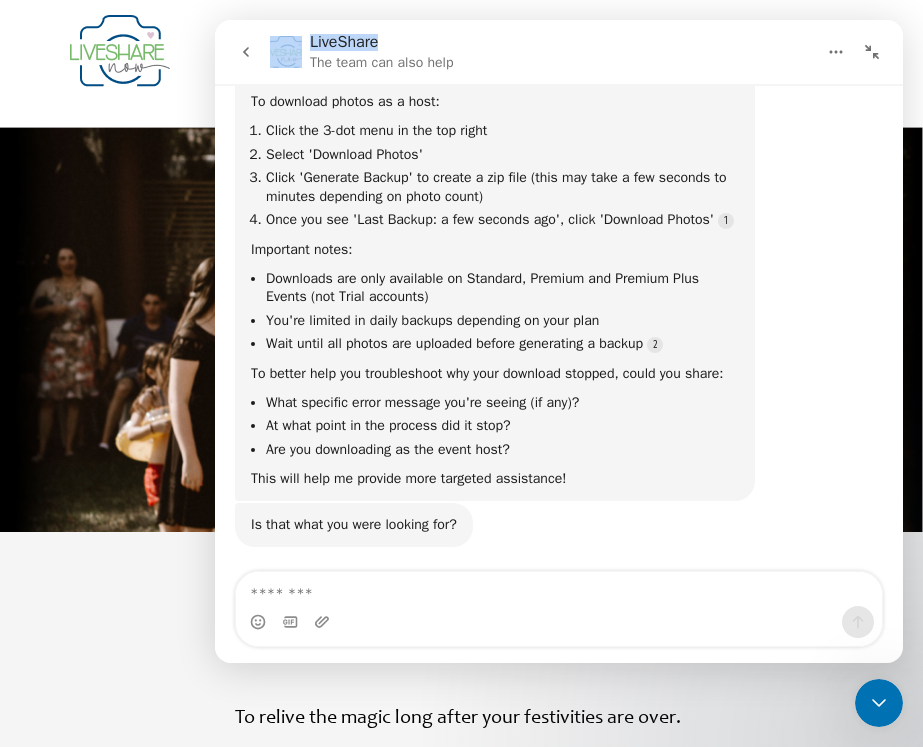 click 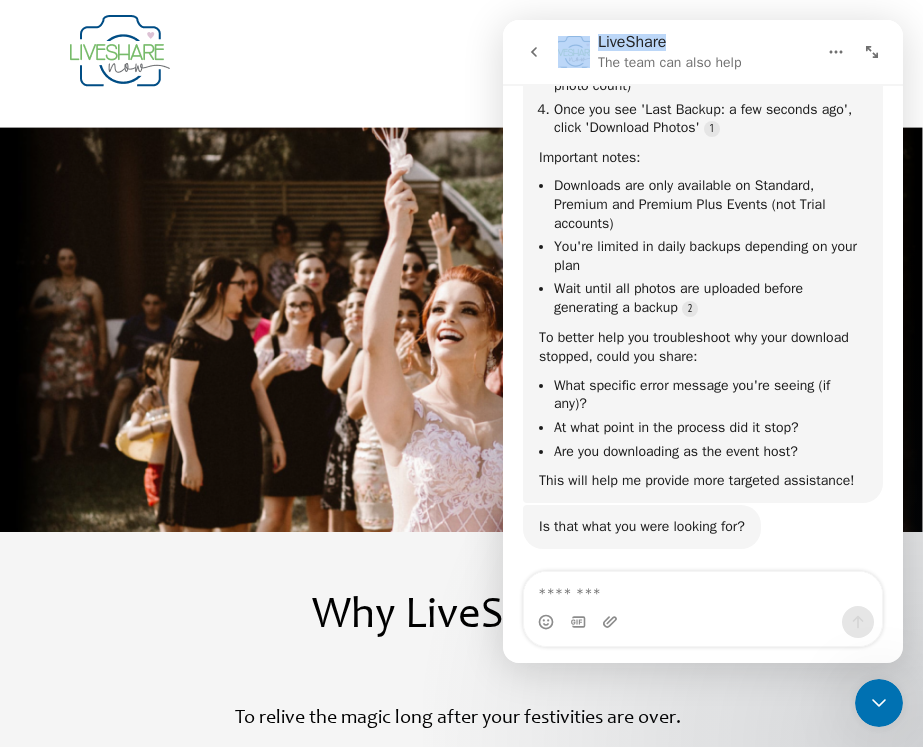 scroll, scrollTop: 435, scrollLeft: 0, axis: vertical 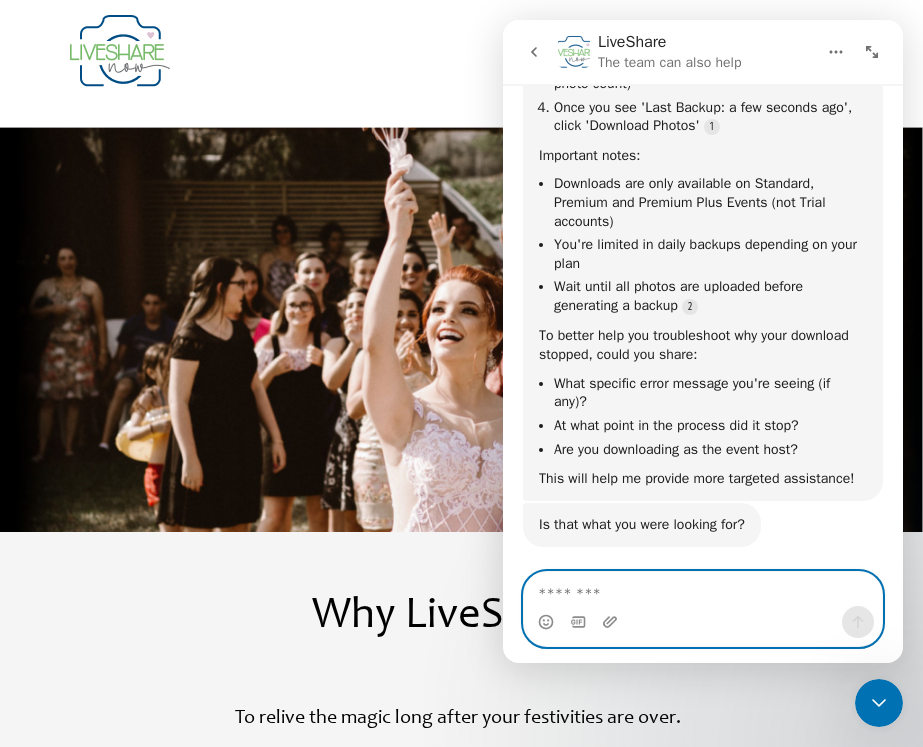 click at bounding box center (703, 589) 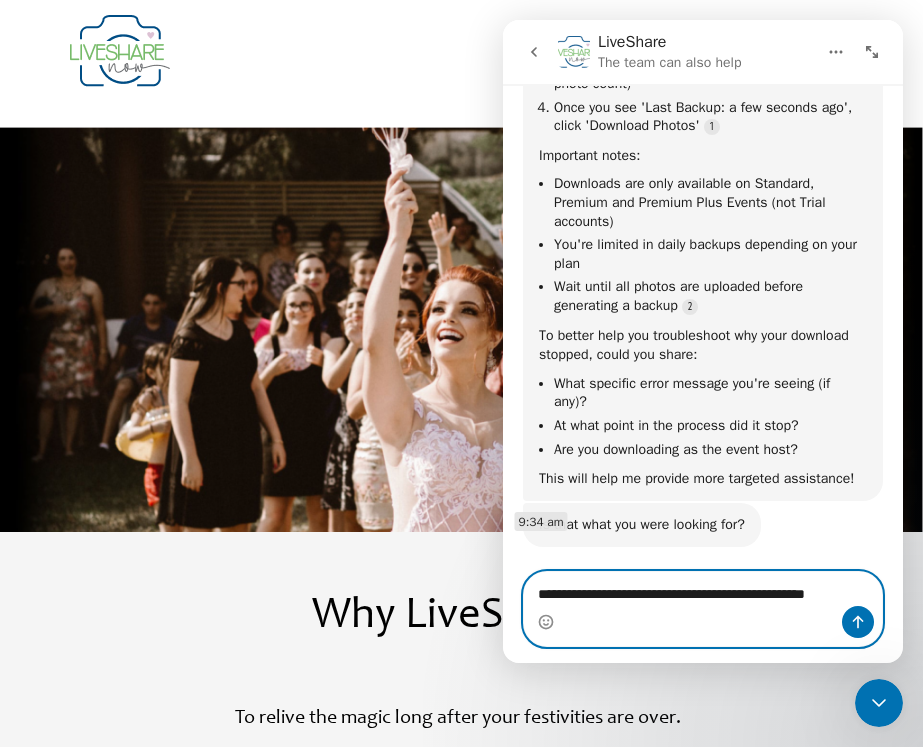 scroll, scrollTop: 455, scrollLeft: 0, axis: vertical 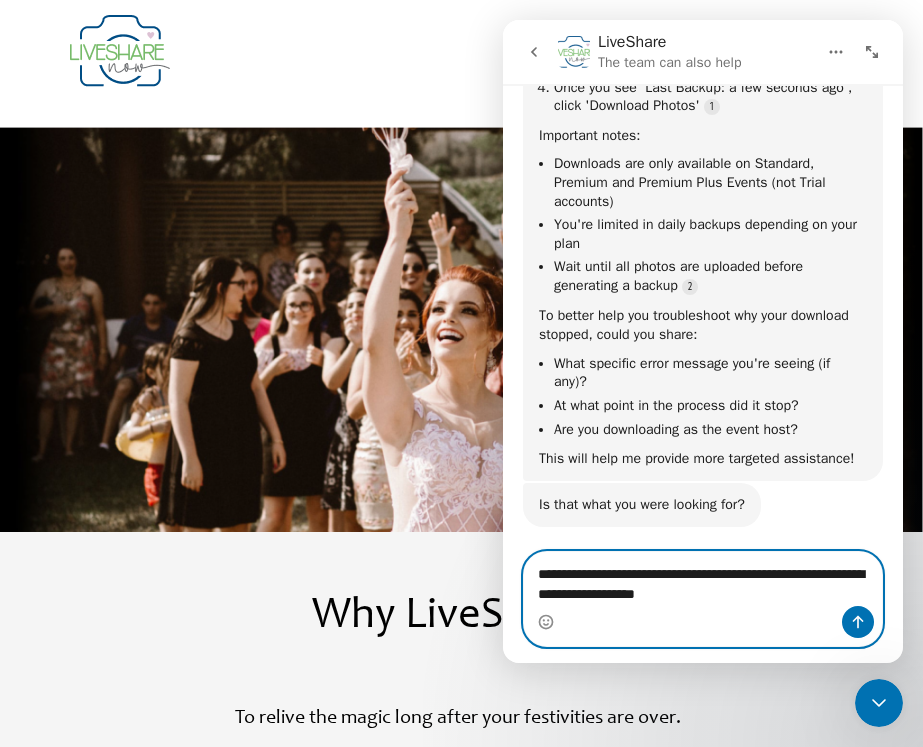 type on "**********" 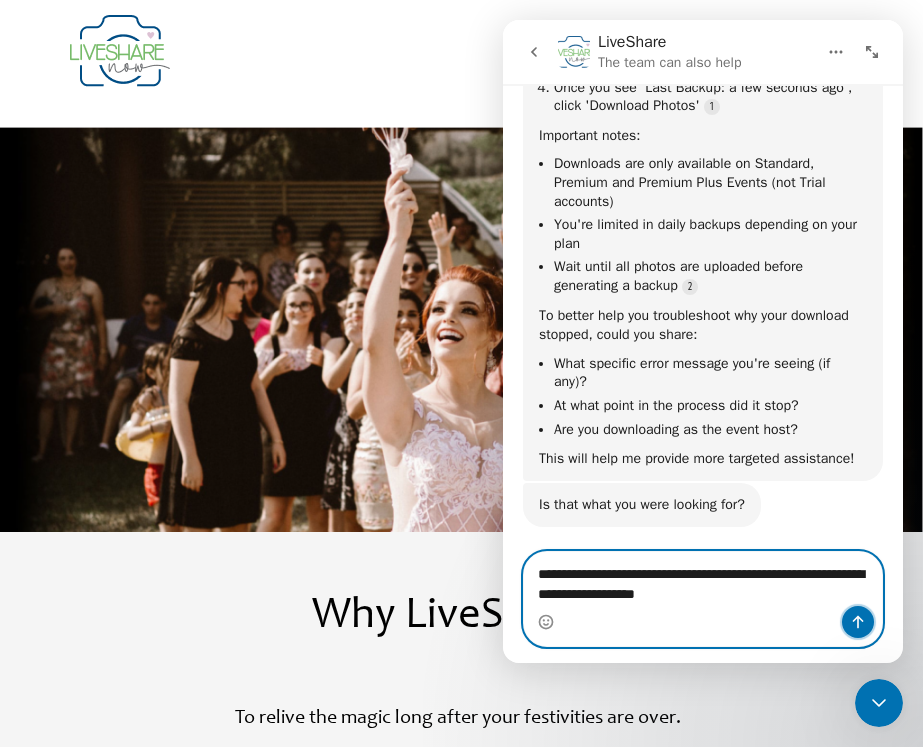 click 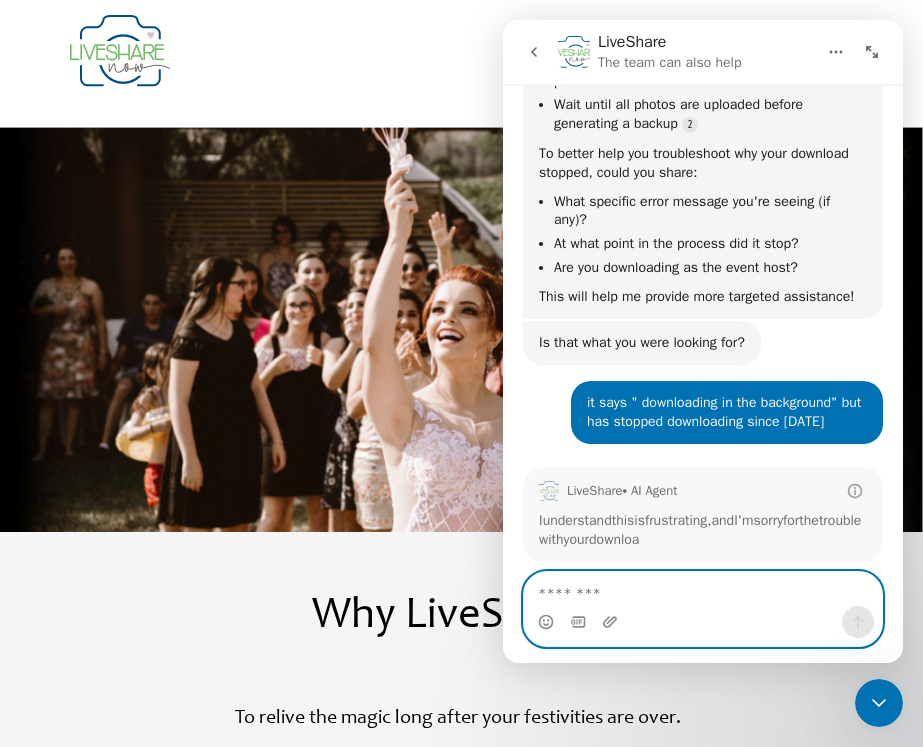 scroll, scrollTop: 792, scrollLeft: 0, axis: vertical 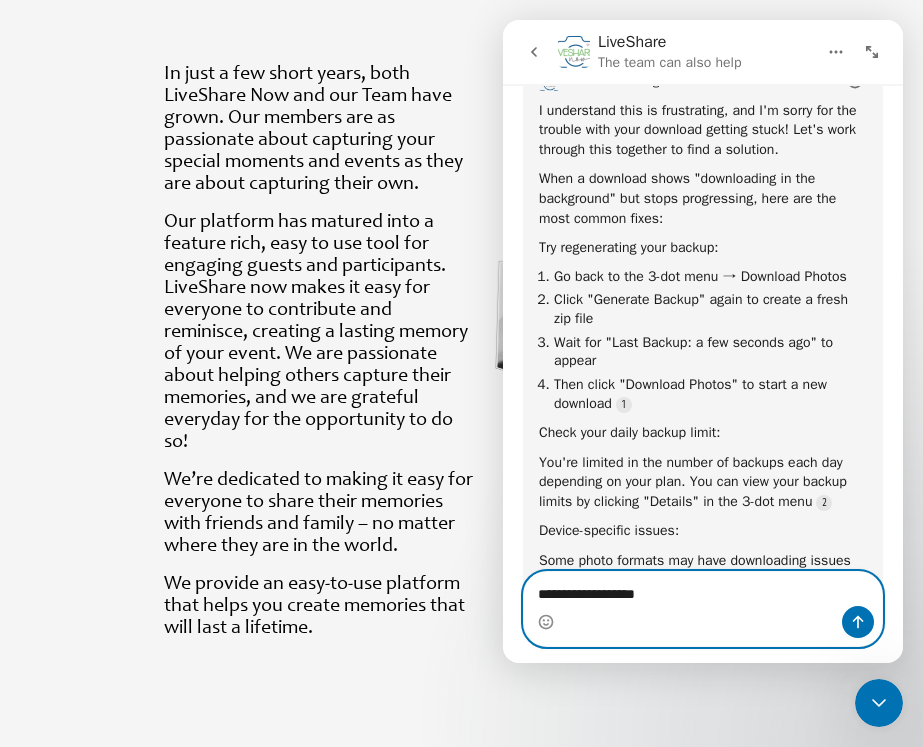 type on "**********" 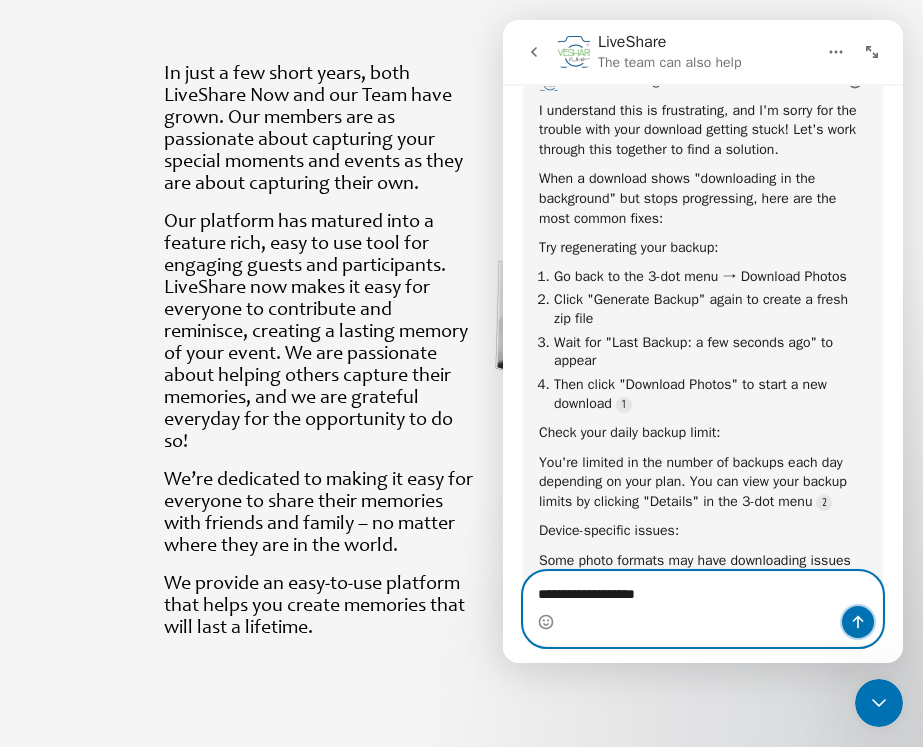 click 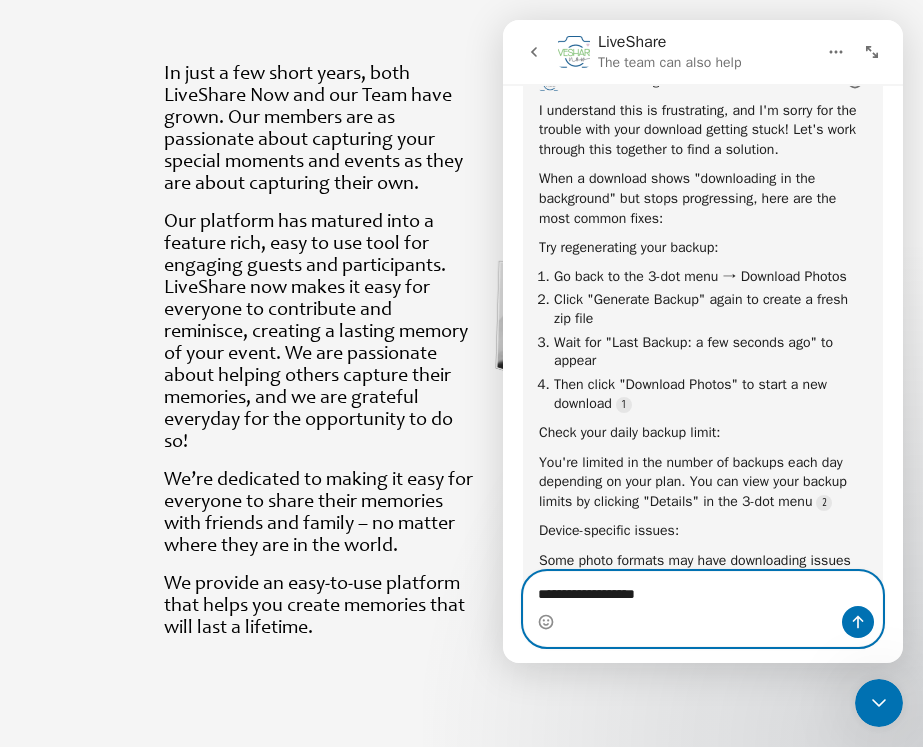 type 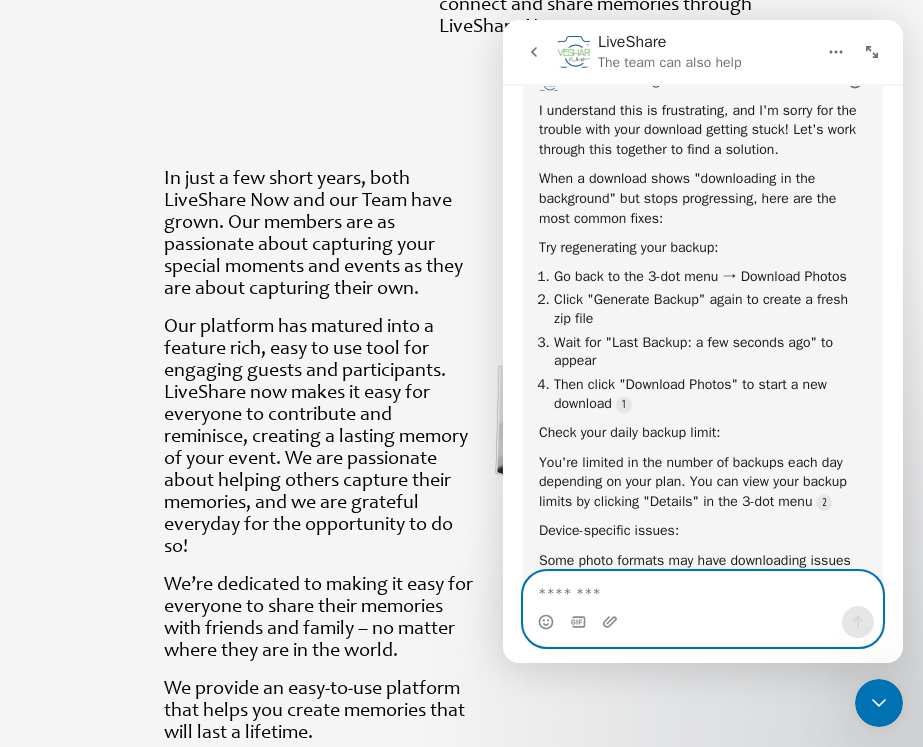 scroll, scrollTop: 1376, scrollLeft: 0, axis: vertical 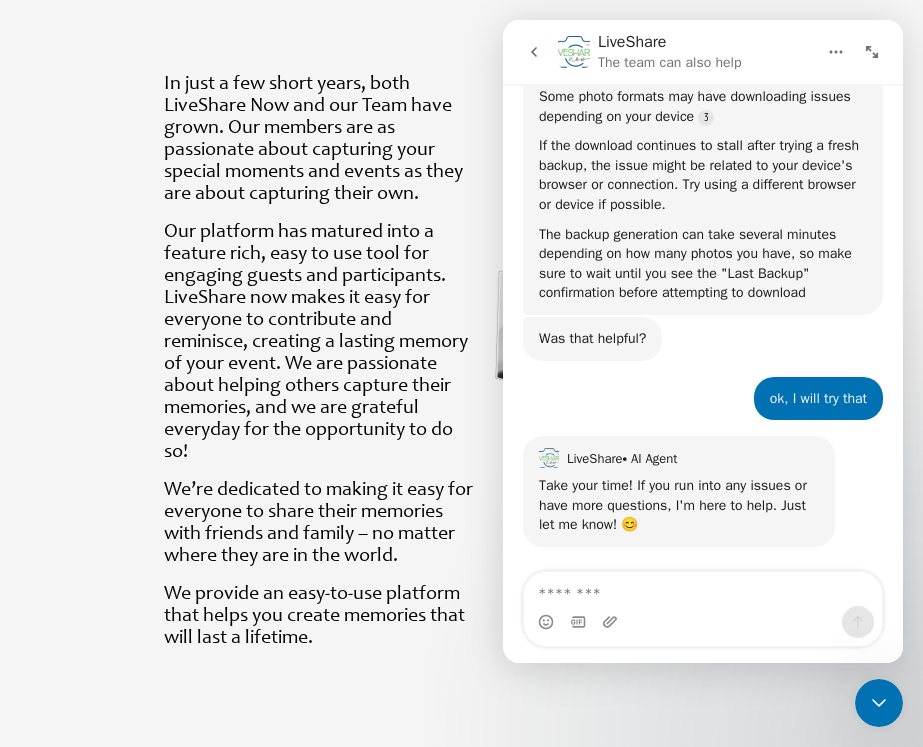 click 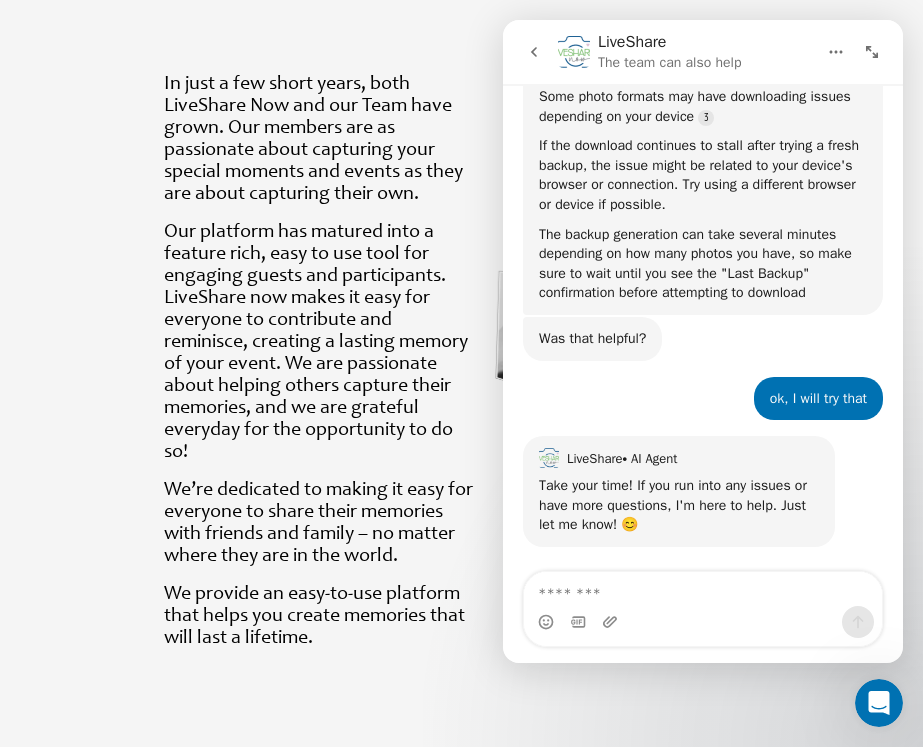 scroll, scrollTop: 1653, scrollLeft: 0, axis: vertical 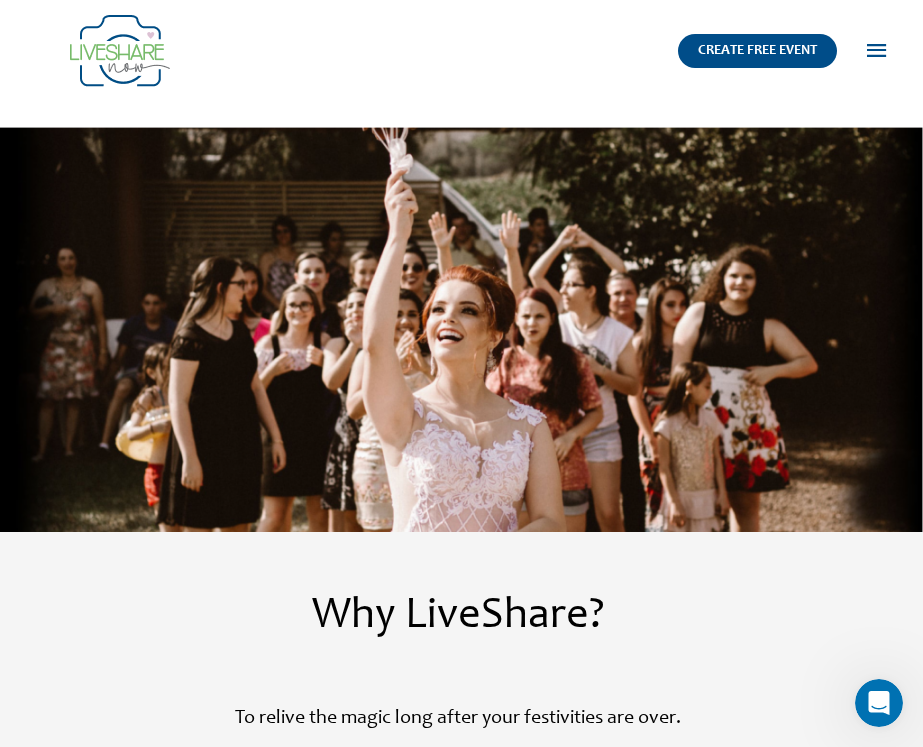 click at bounding box center [877, 51] 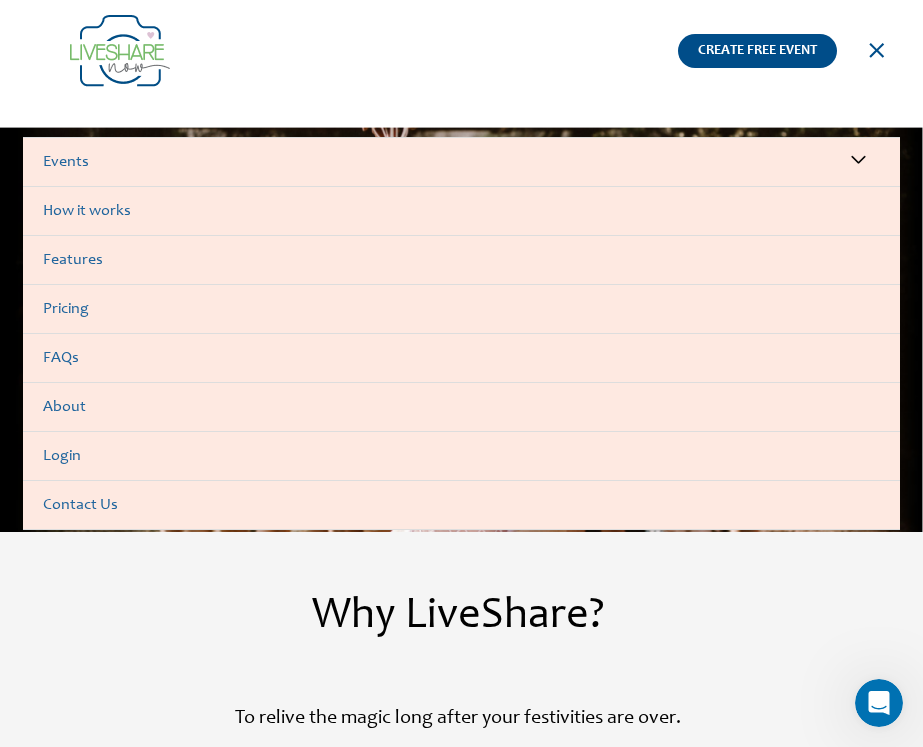 click on "Login" at bounding box center [461, 456] 